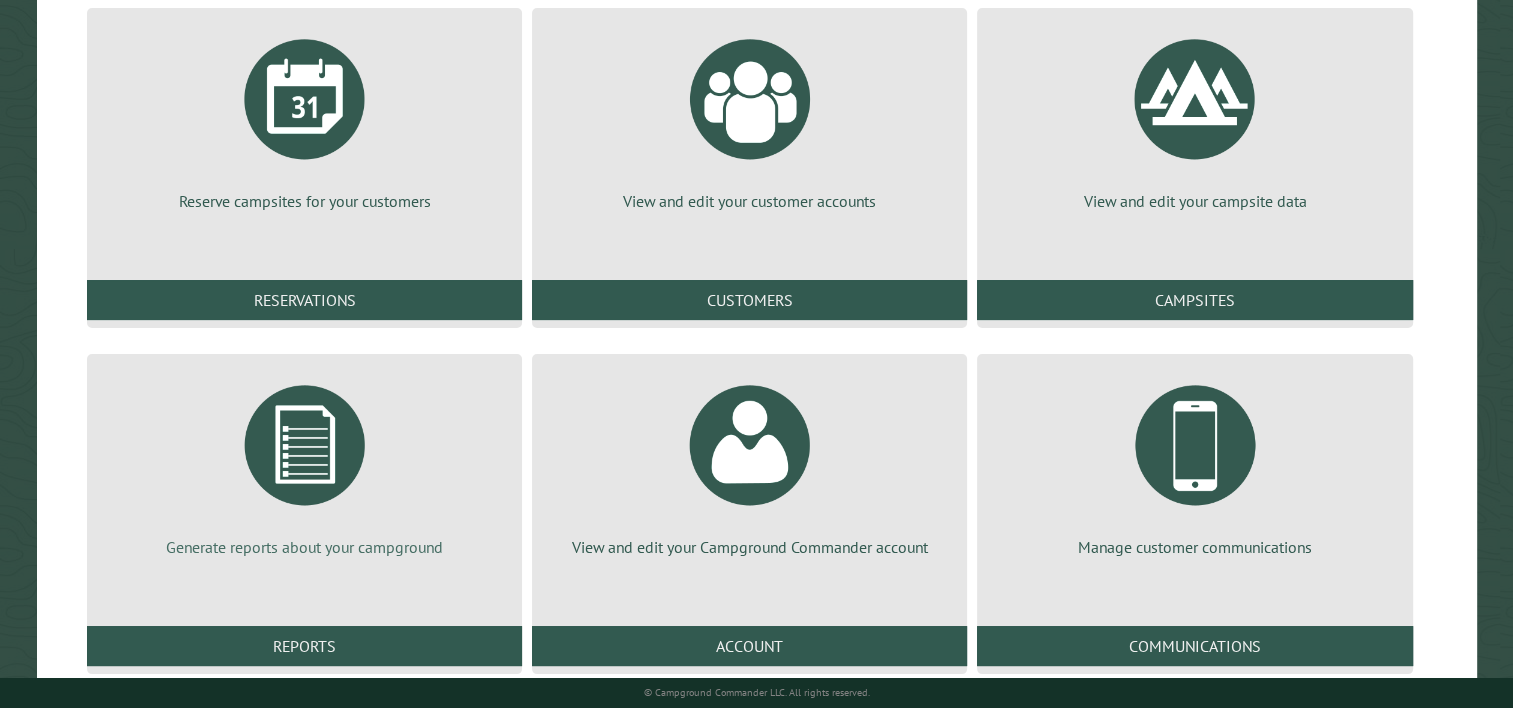 scroll, scrollTop: 293, scrollLeft: 0, axis: vertical 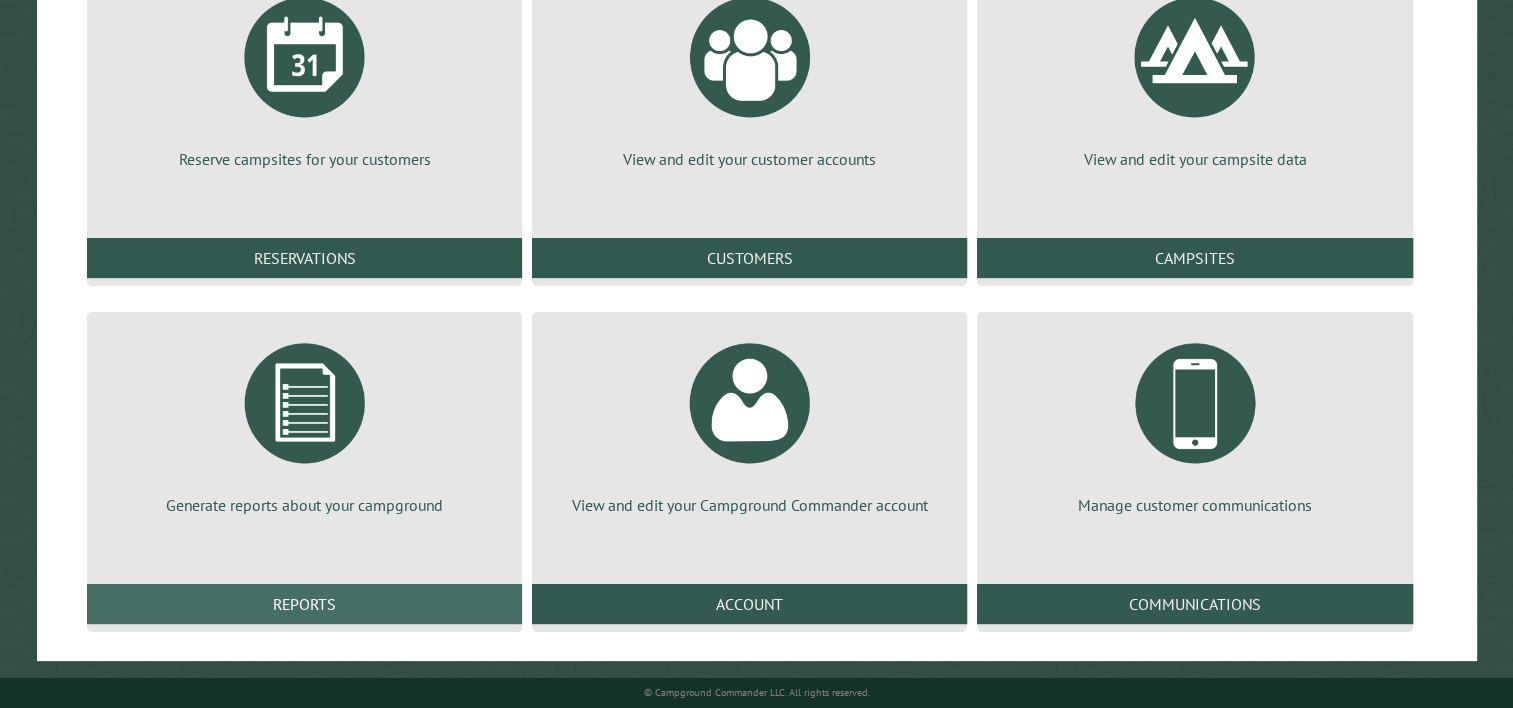 click on "Reports" at bounding box center [304, 604] 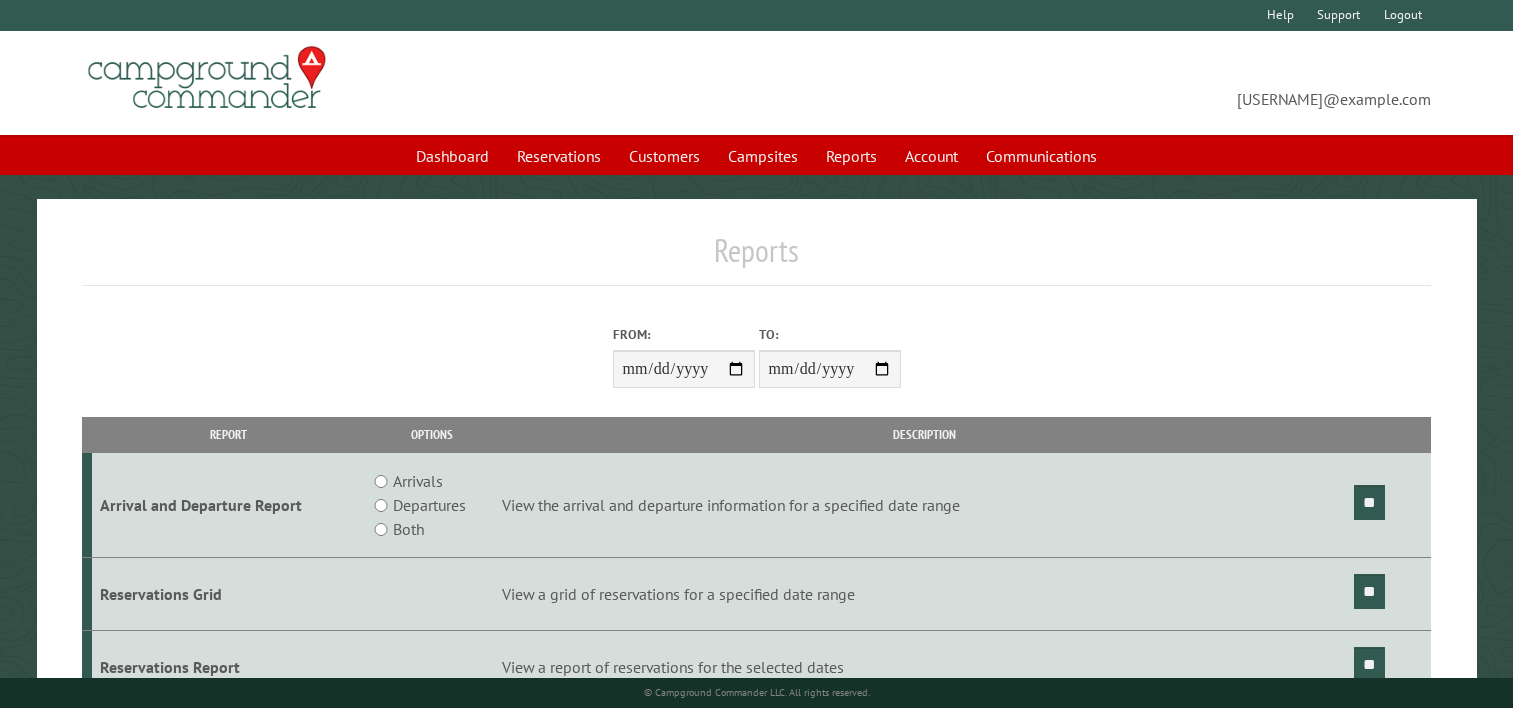 scroll, scrollTop: 0, scrollLeft: 0, axis: both 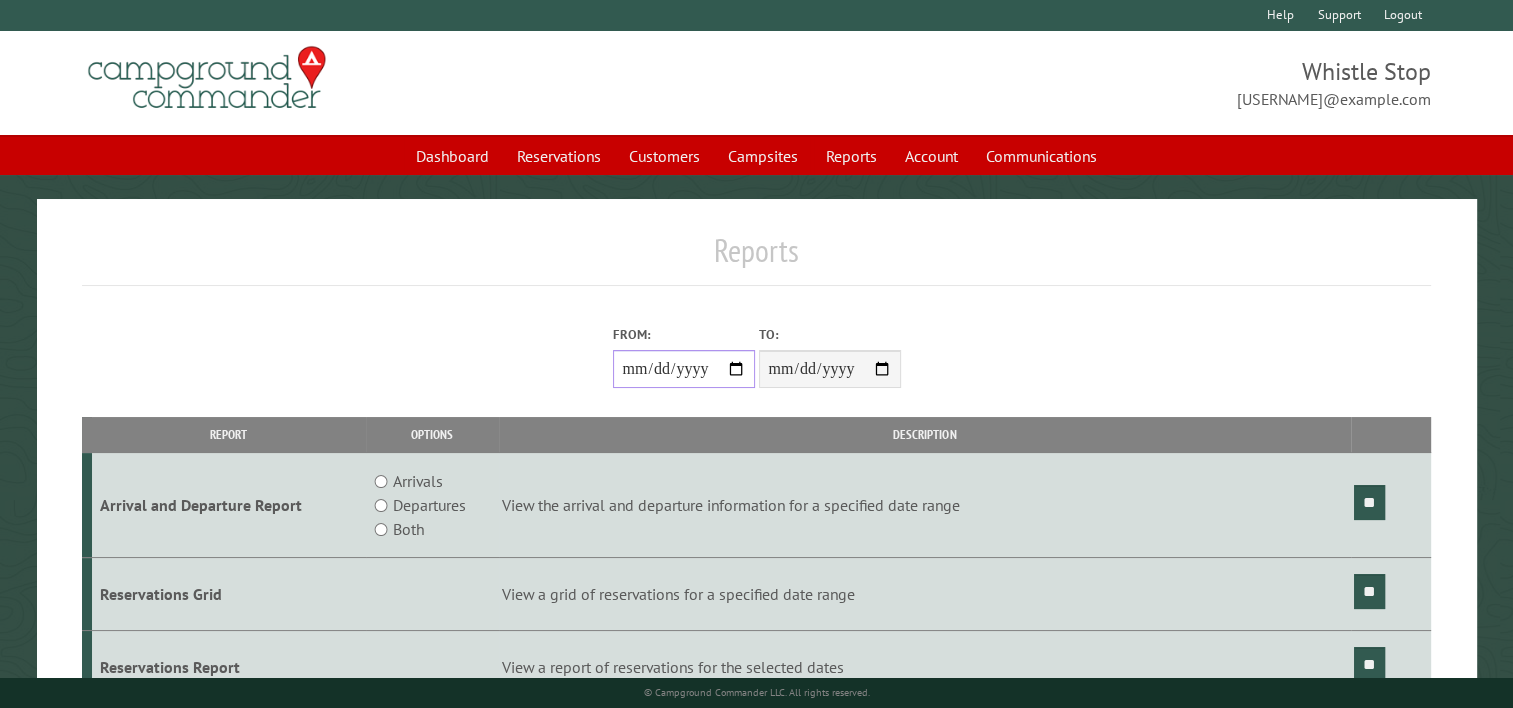 click on "From:" at bounding box center (684, 369) 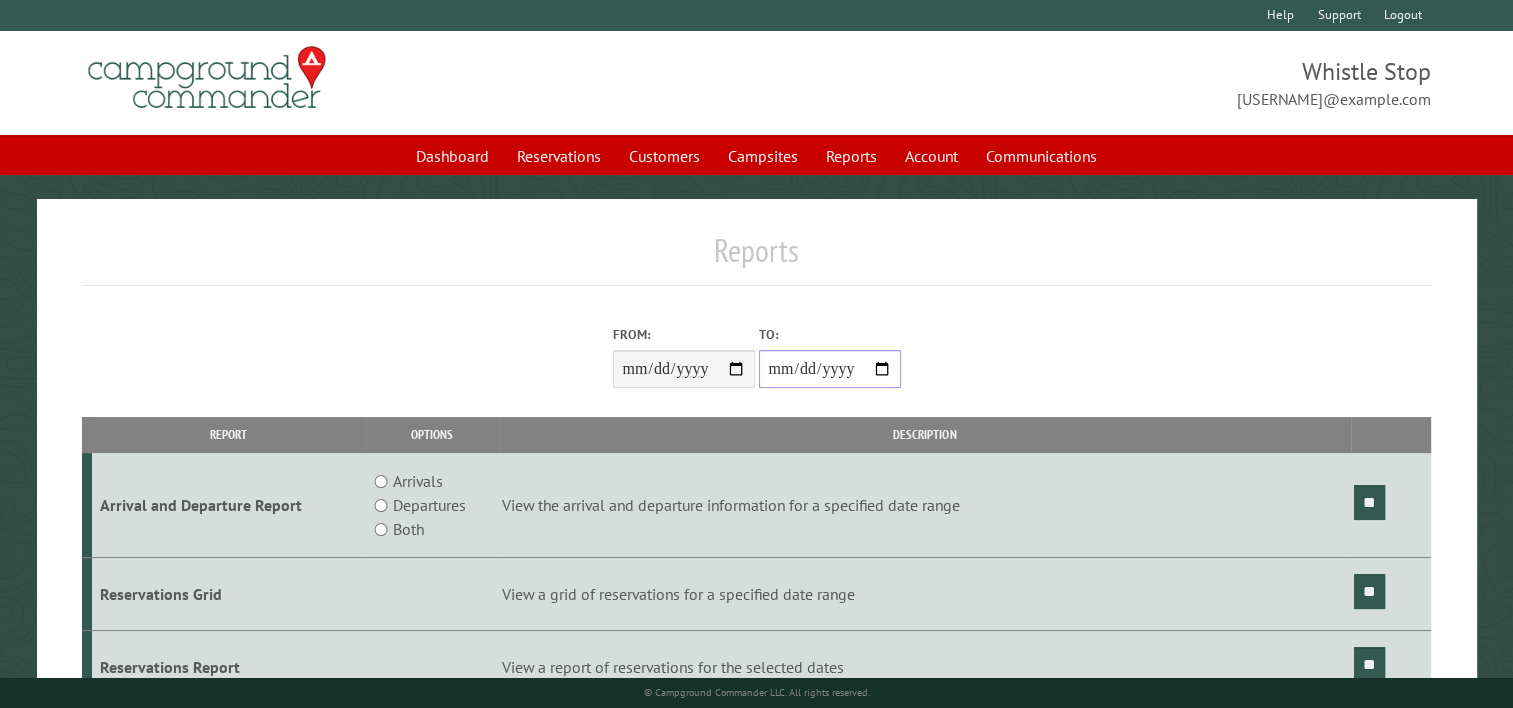 click on "**********" at bounding box center (830, 369) 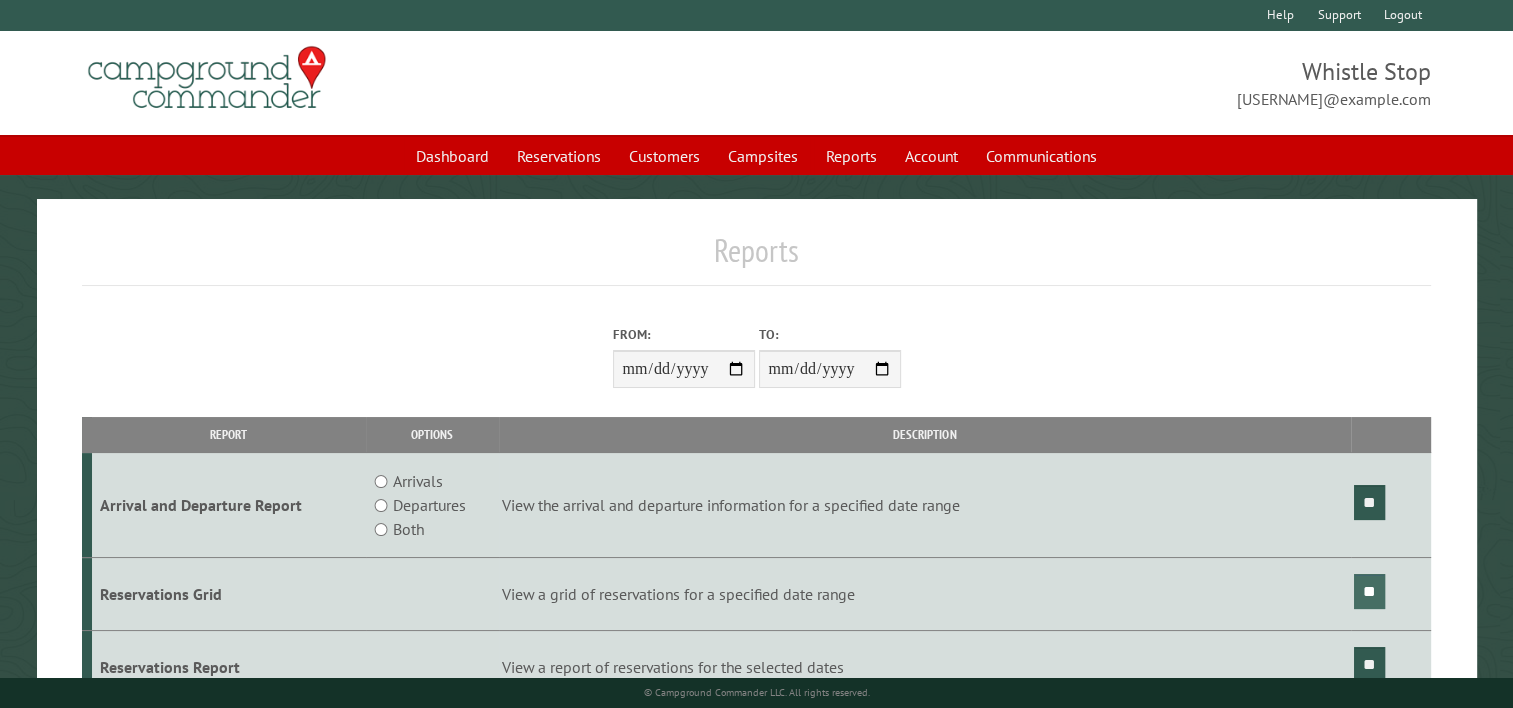 click on "**" at bounding box center [1369, 591] 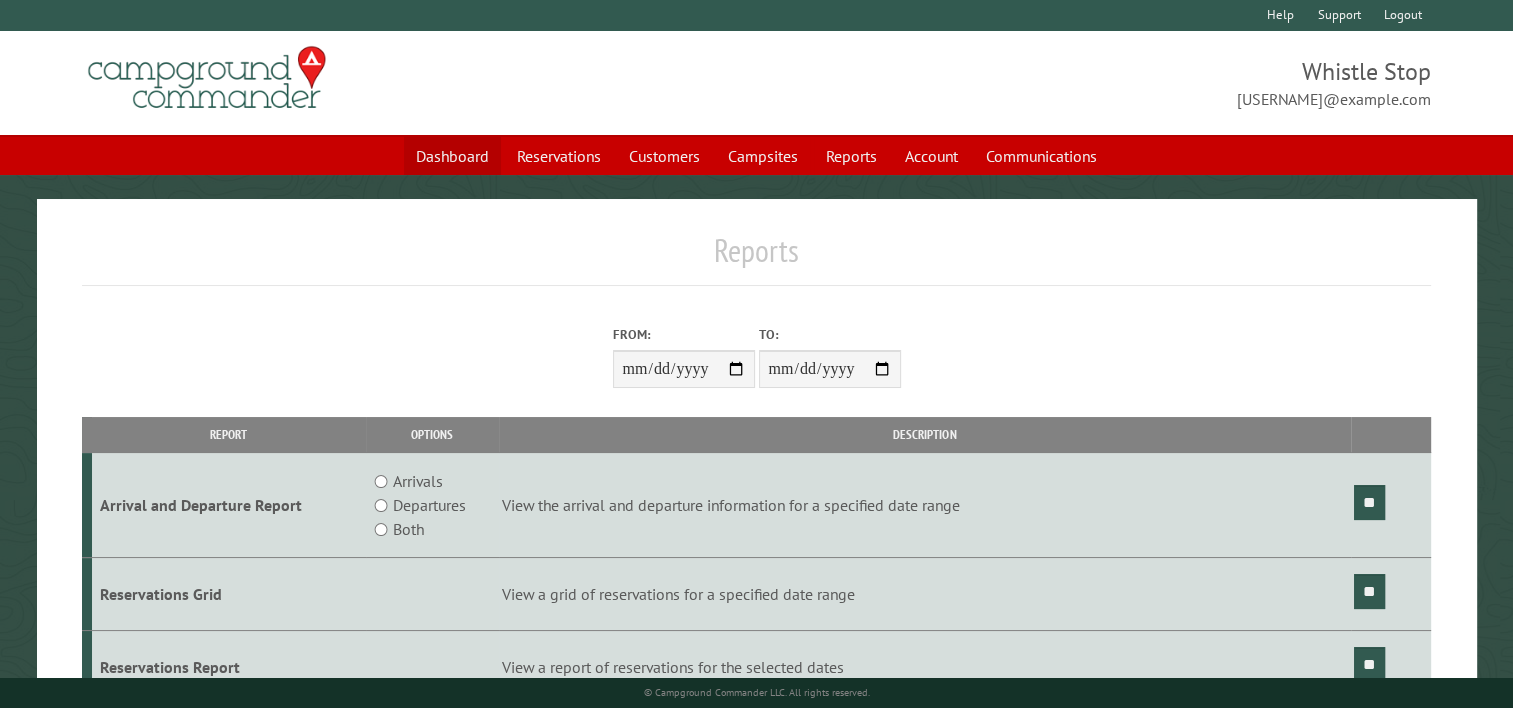 click on "Dashboard" at bounding box center [452, 156] 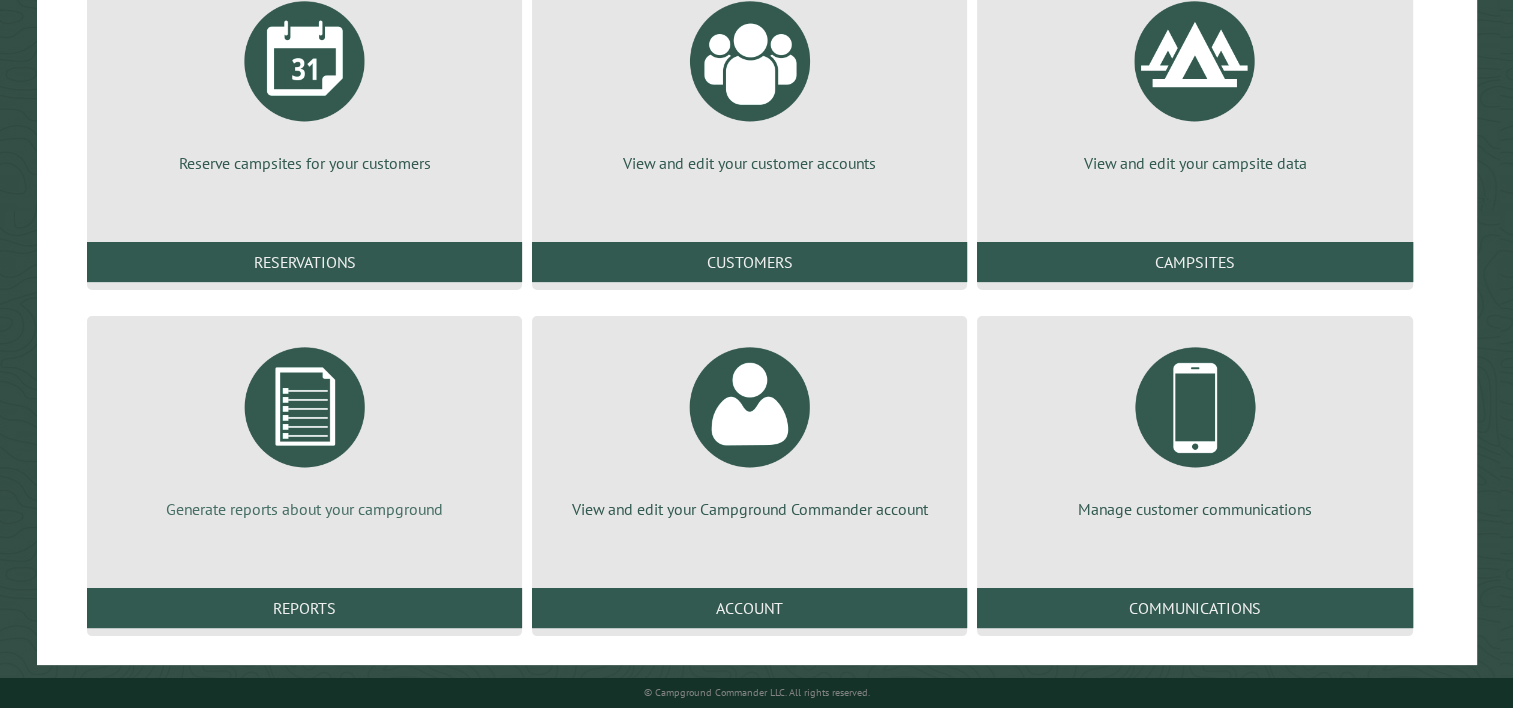 scroll, scrollTop: 293, scrollLeft: 0, axis: vertical 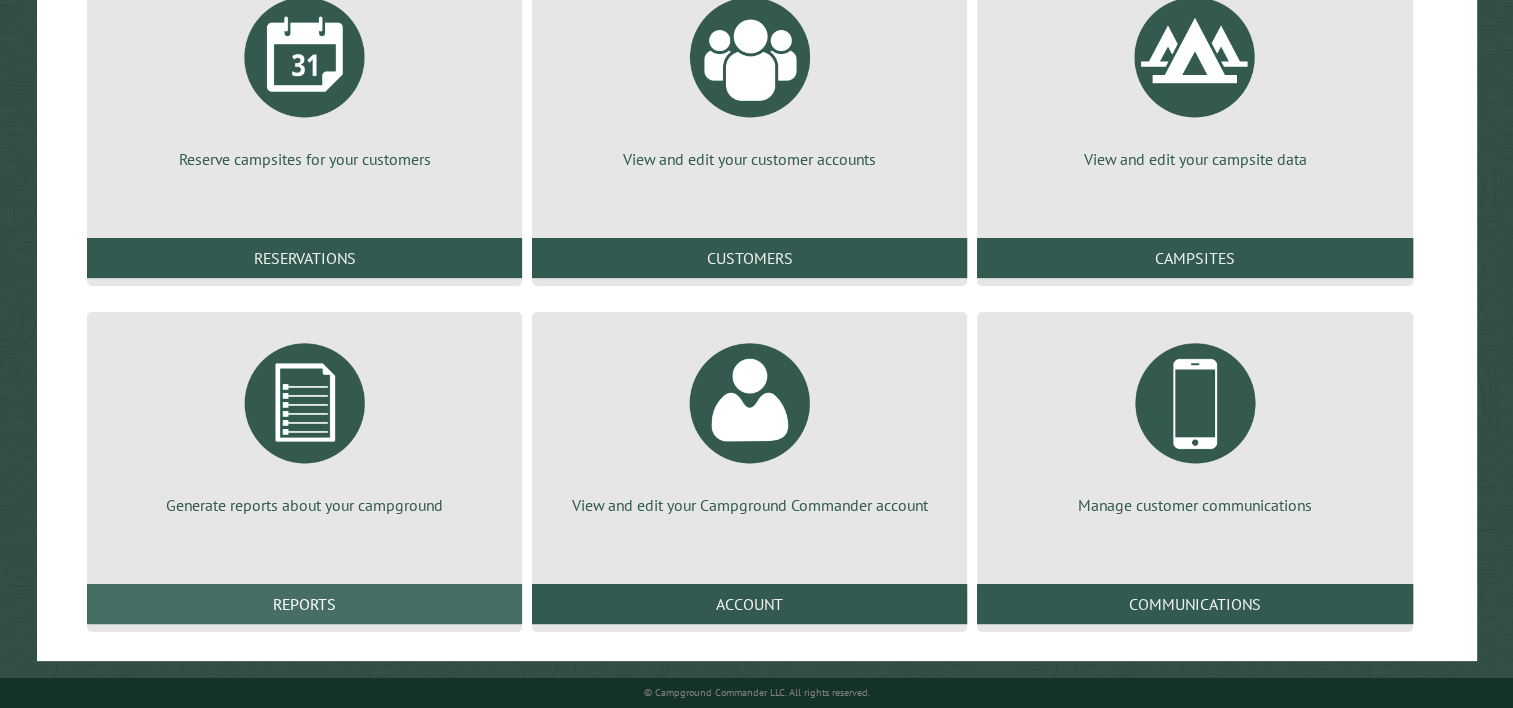 click on "Reports" at bounding box center [304, 604] 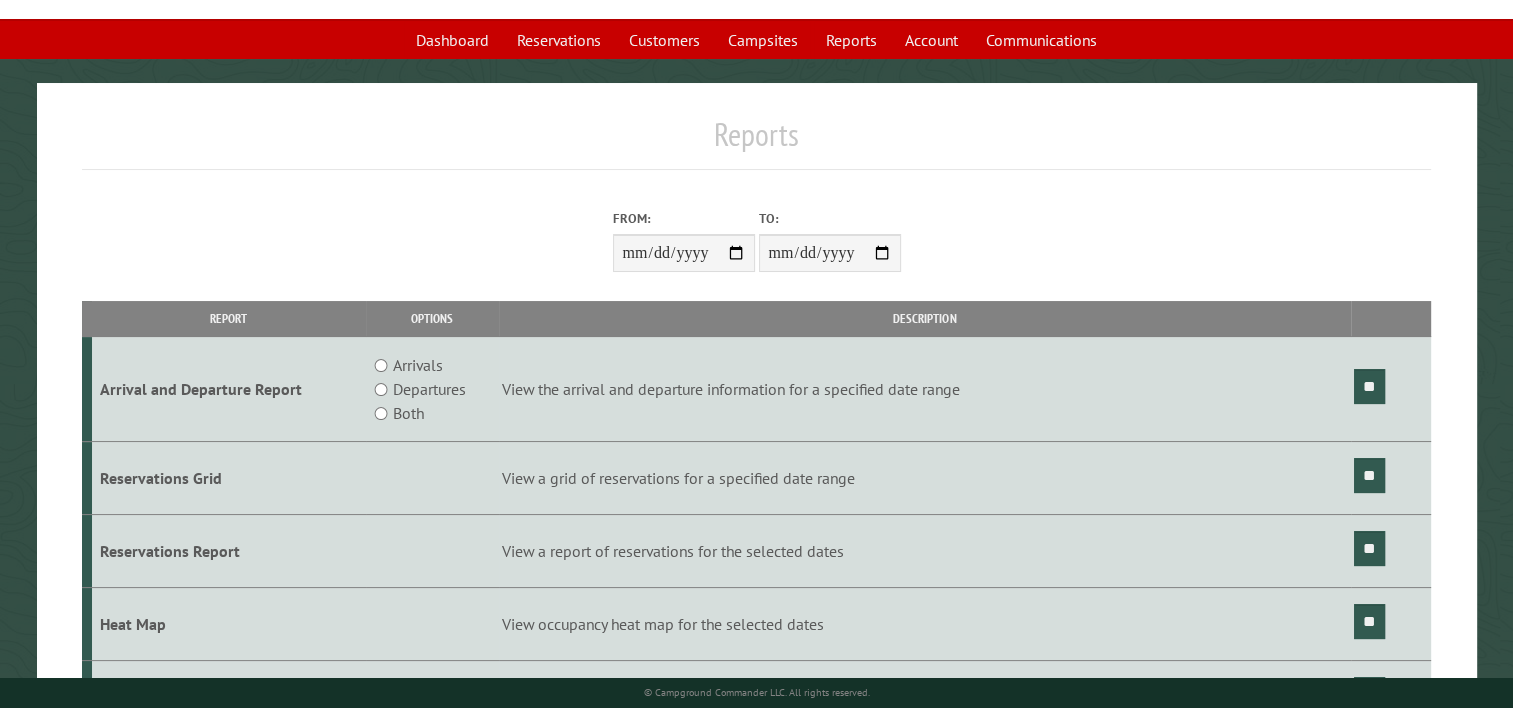 scroll, scrollTop: 63, scrollLeft: 0, axis: vertical 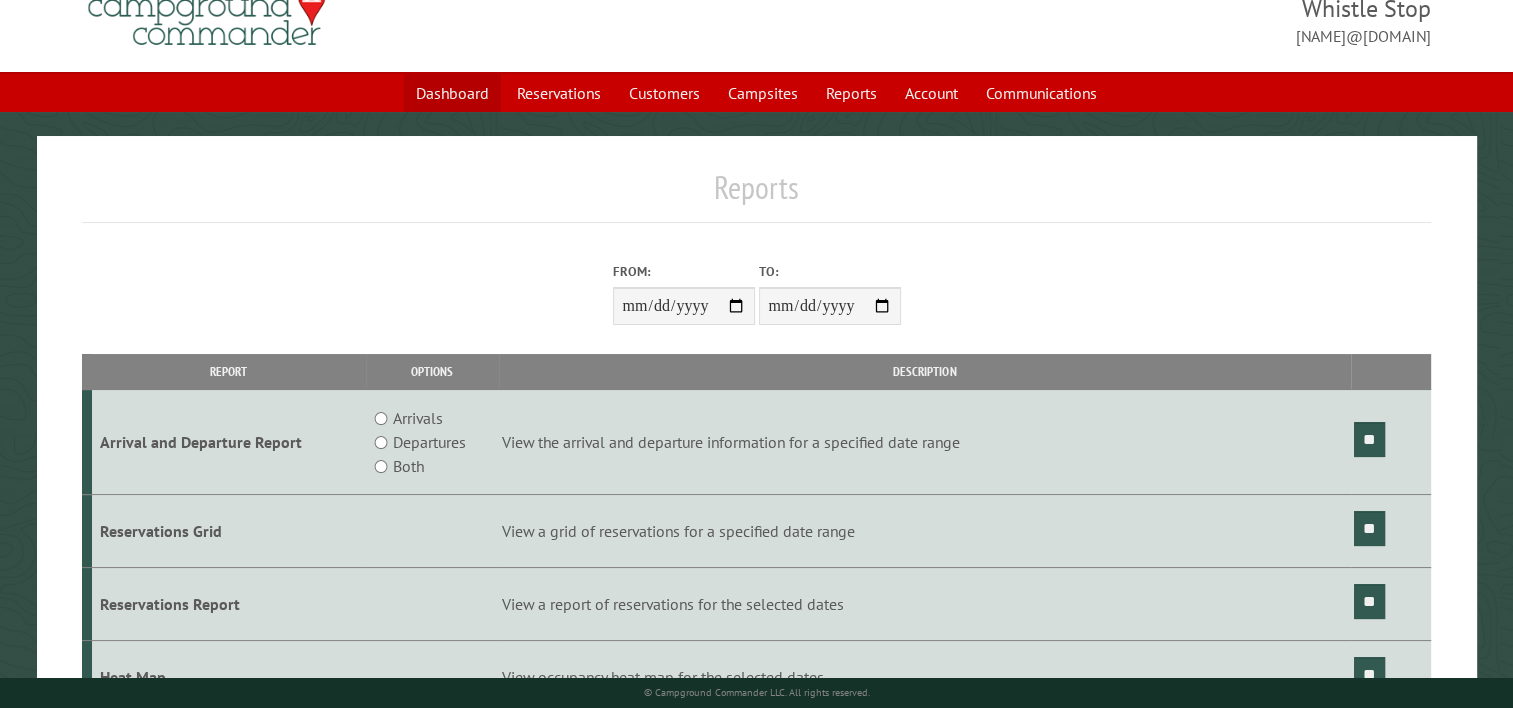 click on "Dashboard" at bounding box center (452, 93) 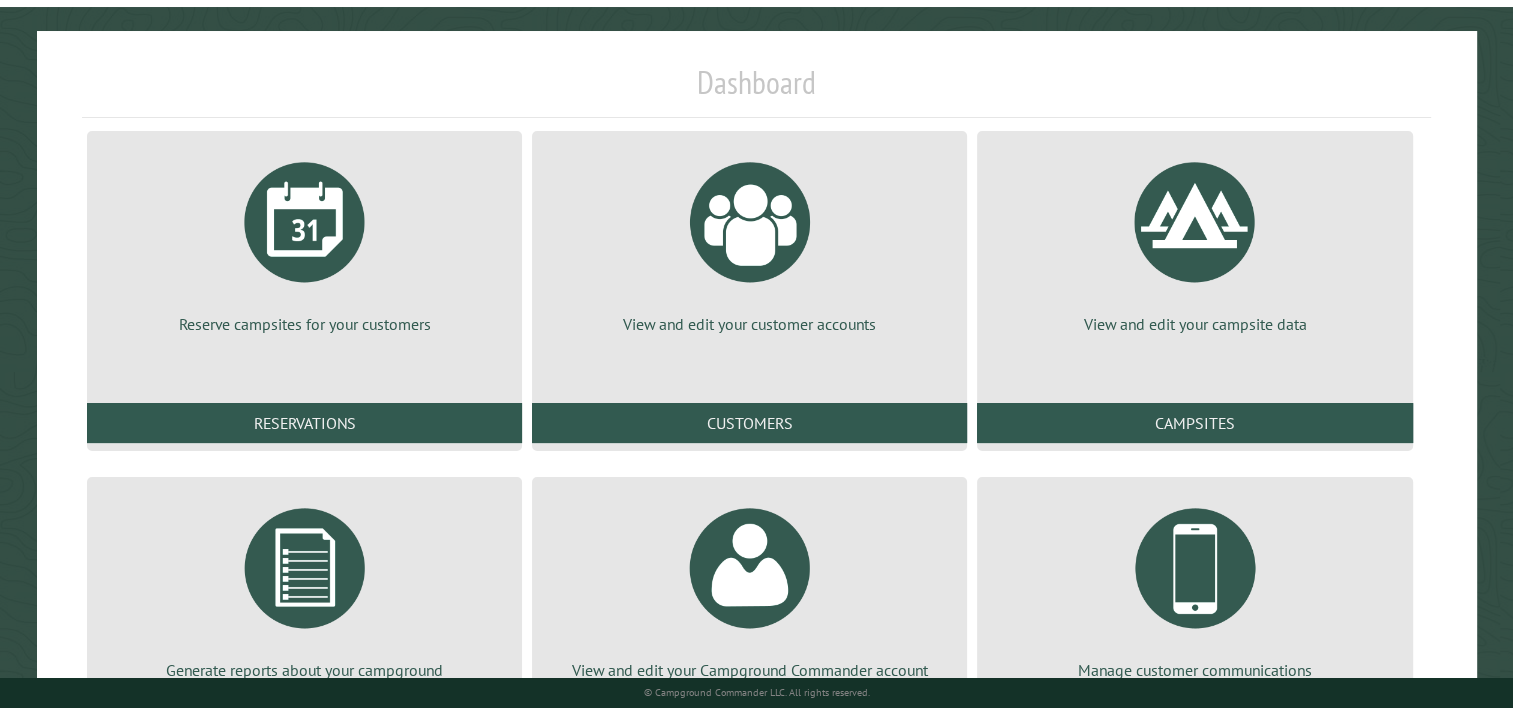 scroll, scrollTop: 293, scrollLeft: 0, axis: vertical 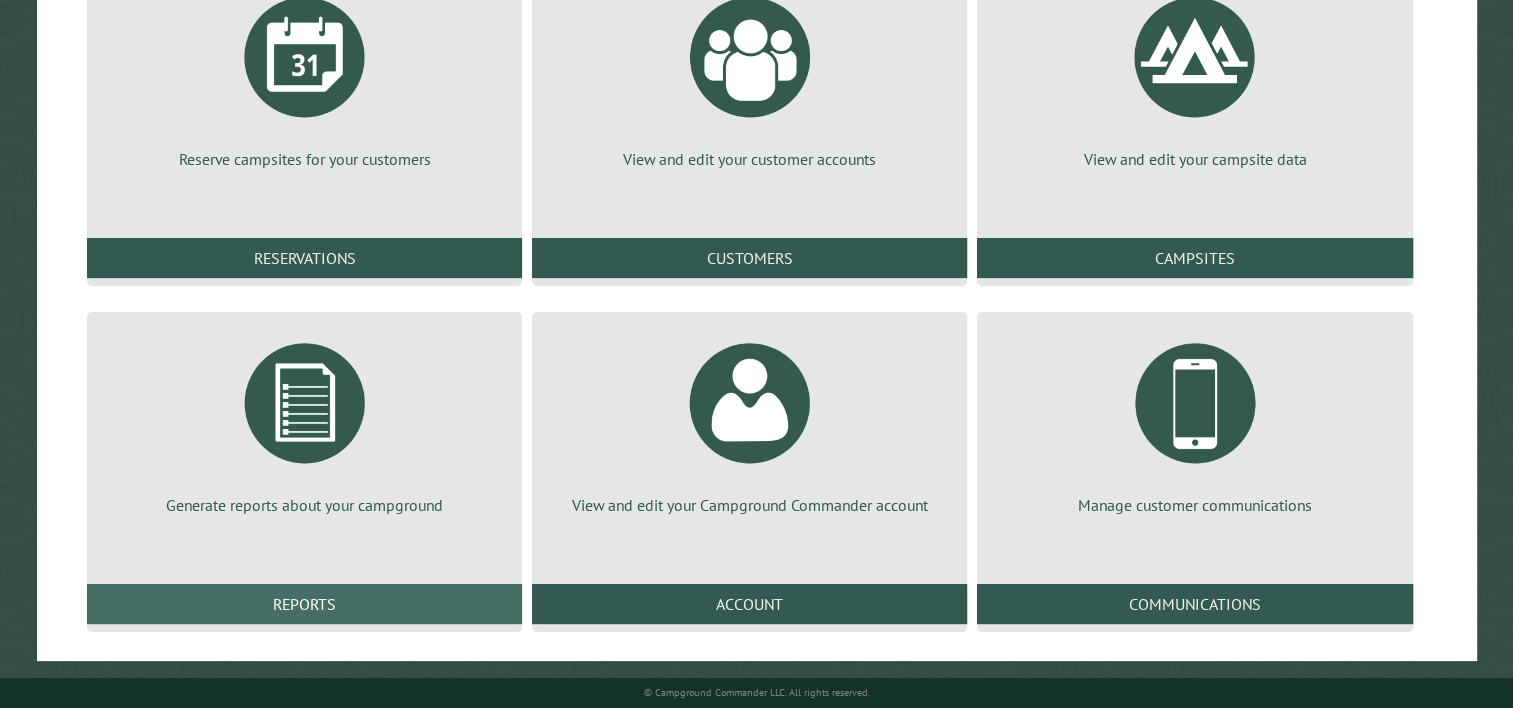 click on "Reports" at bounding box center [304, 604] 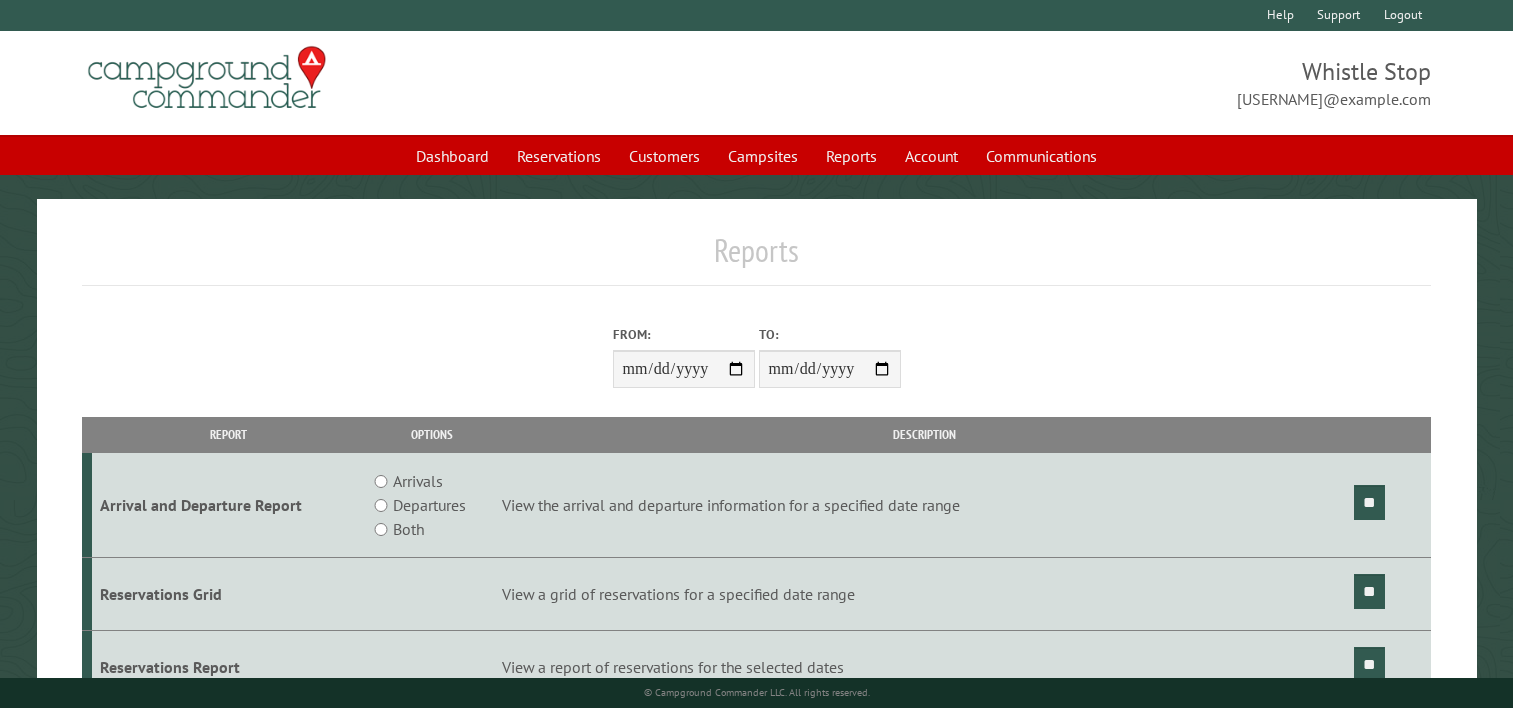 scroll, scrollTop: 0, scrollLeft: 0, axis: both 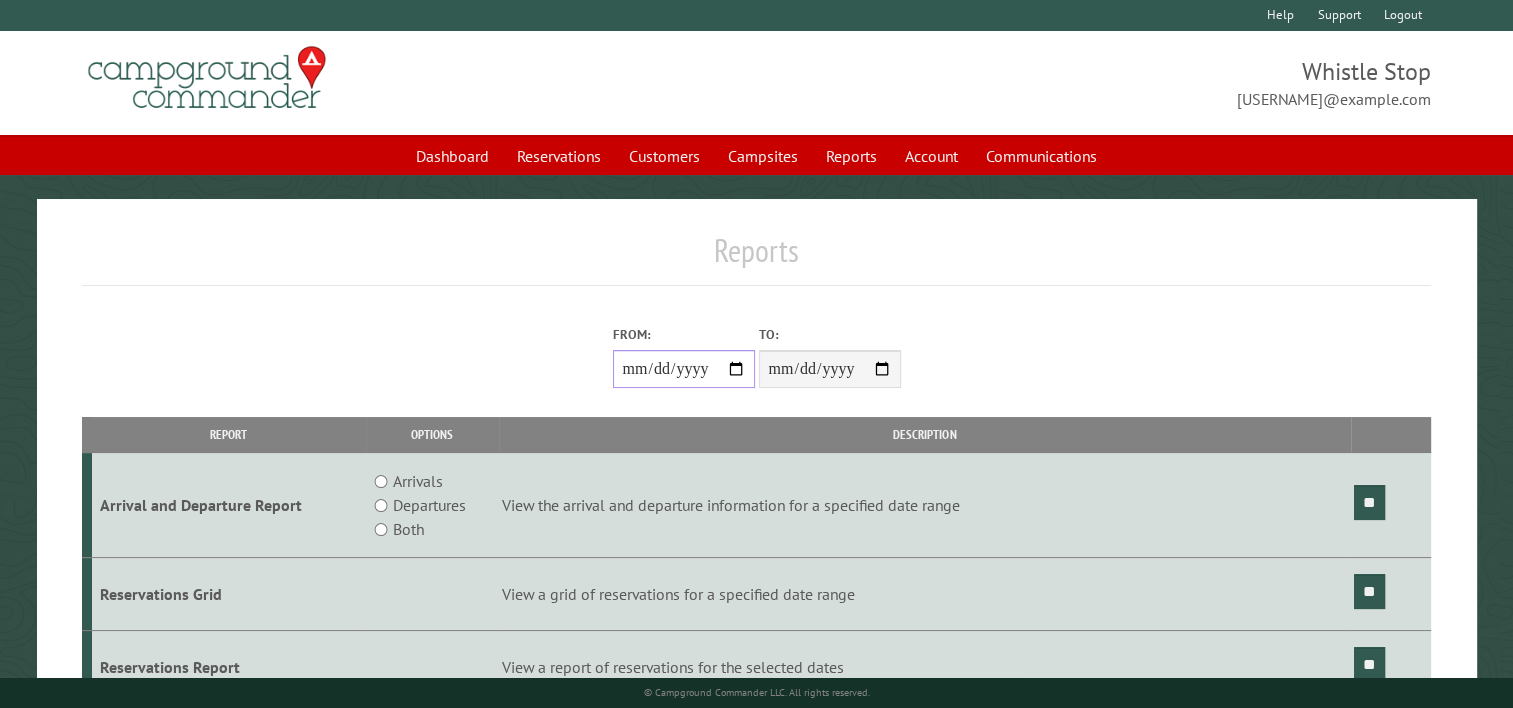 click on "From:" at bounding box center [684, 369] 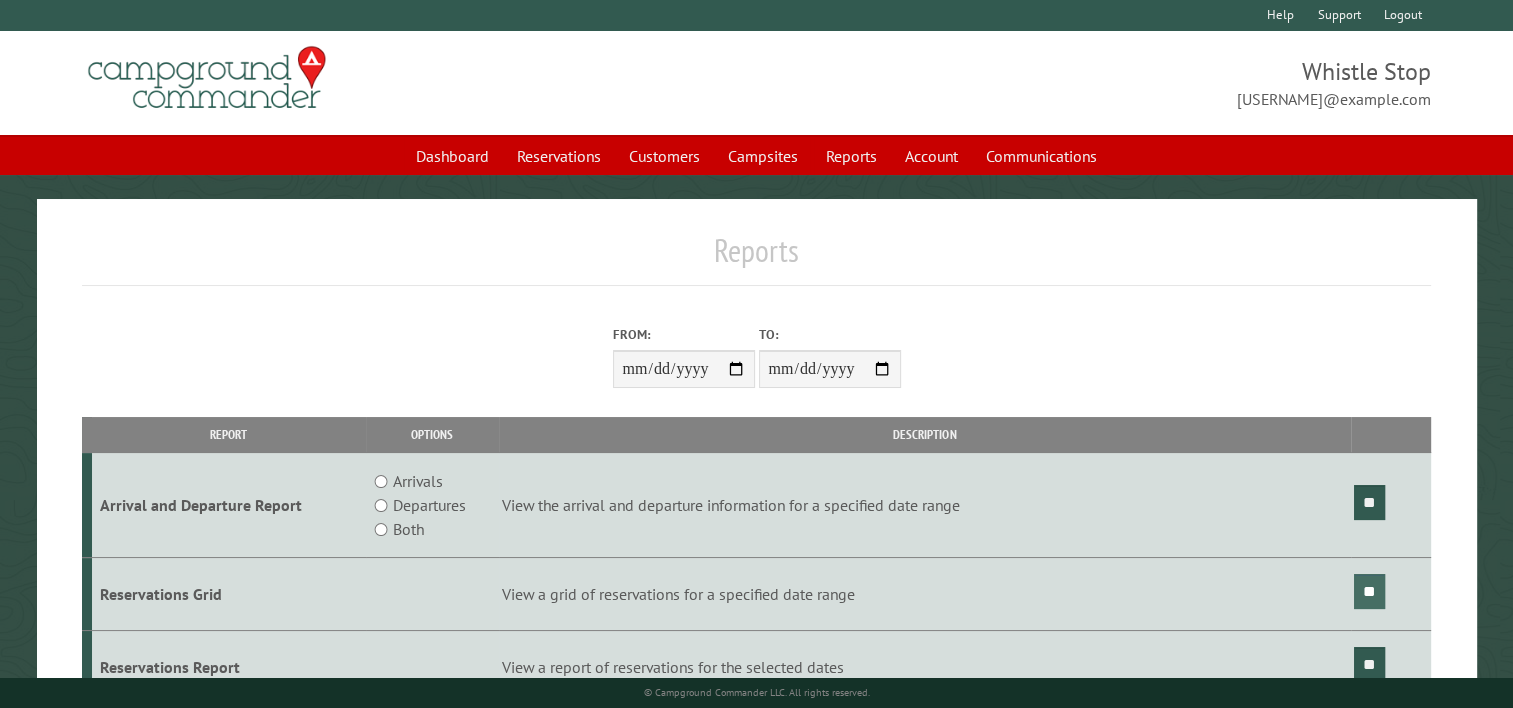 click on "**" at bounding box center [1369, 591] 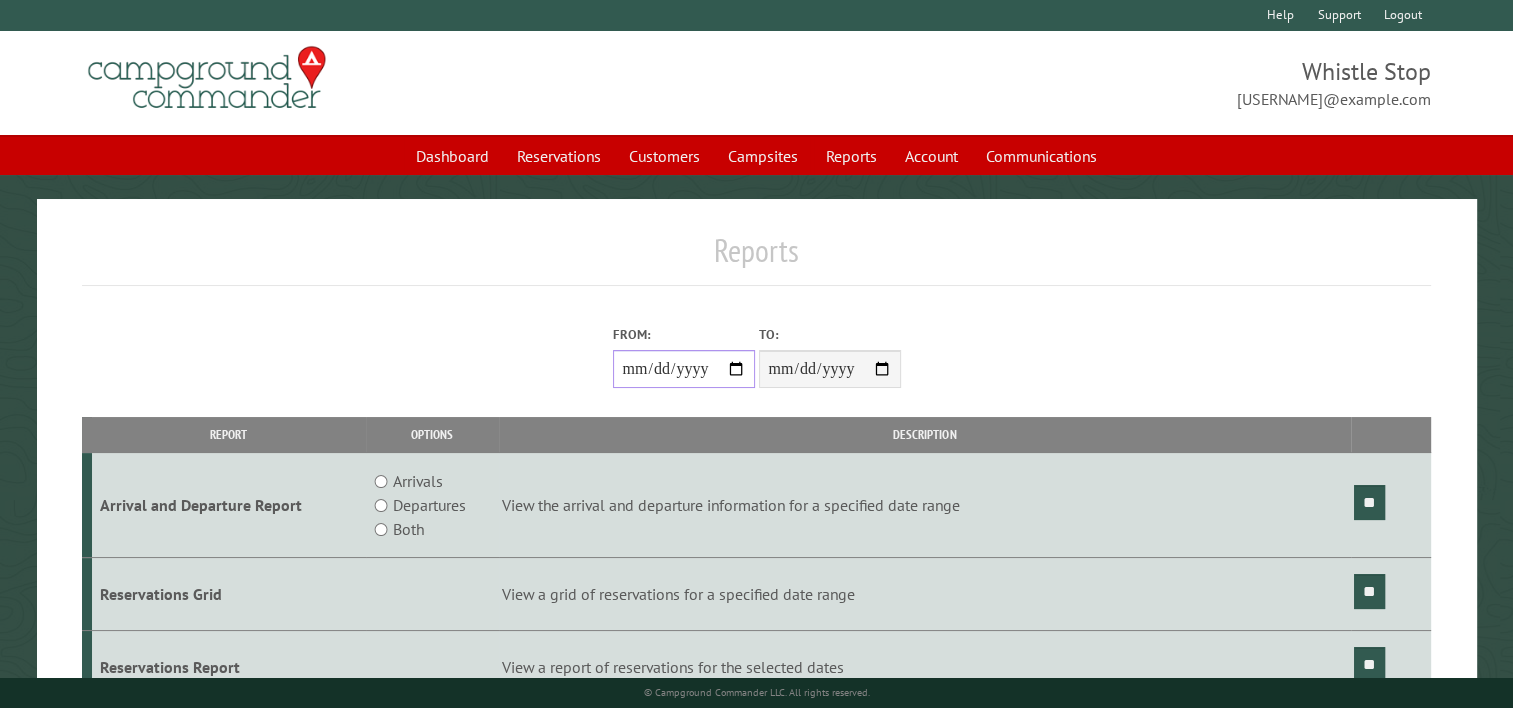 click on "**********" at bounding box center (684, 369) 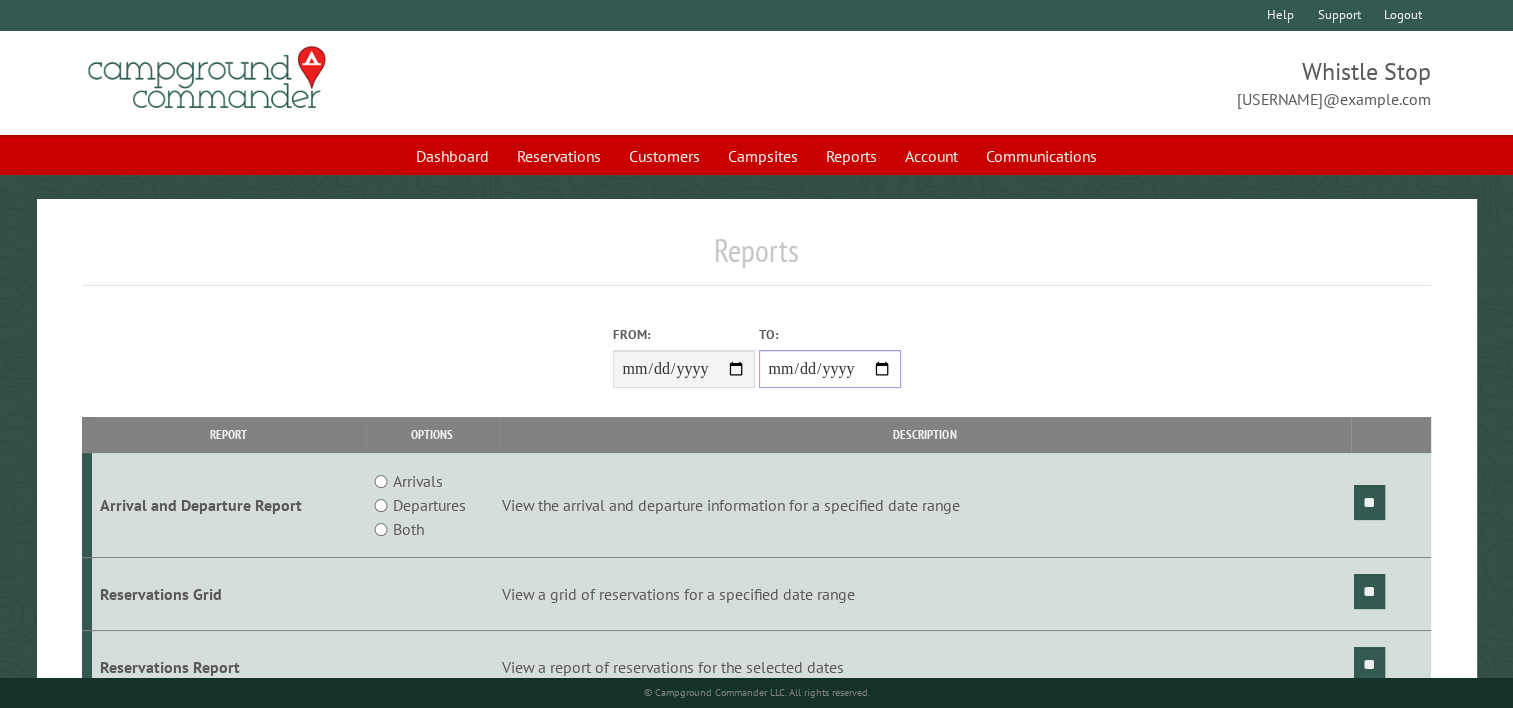click on "**********" at bounding box center [830, 369] 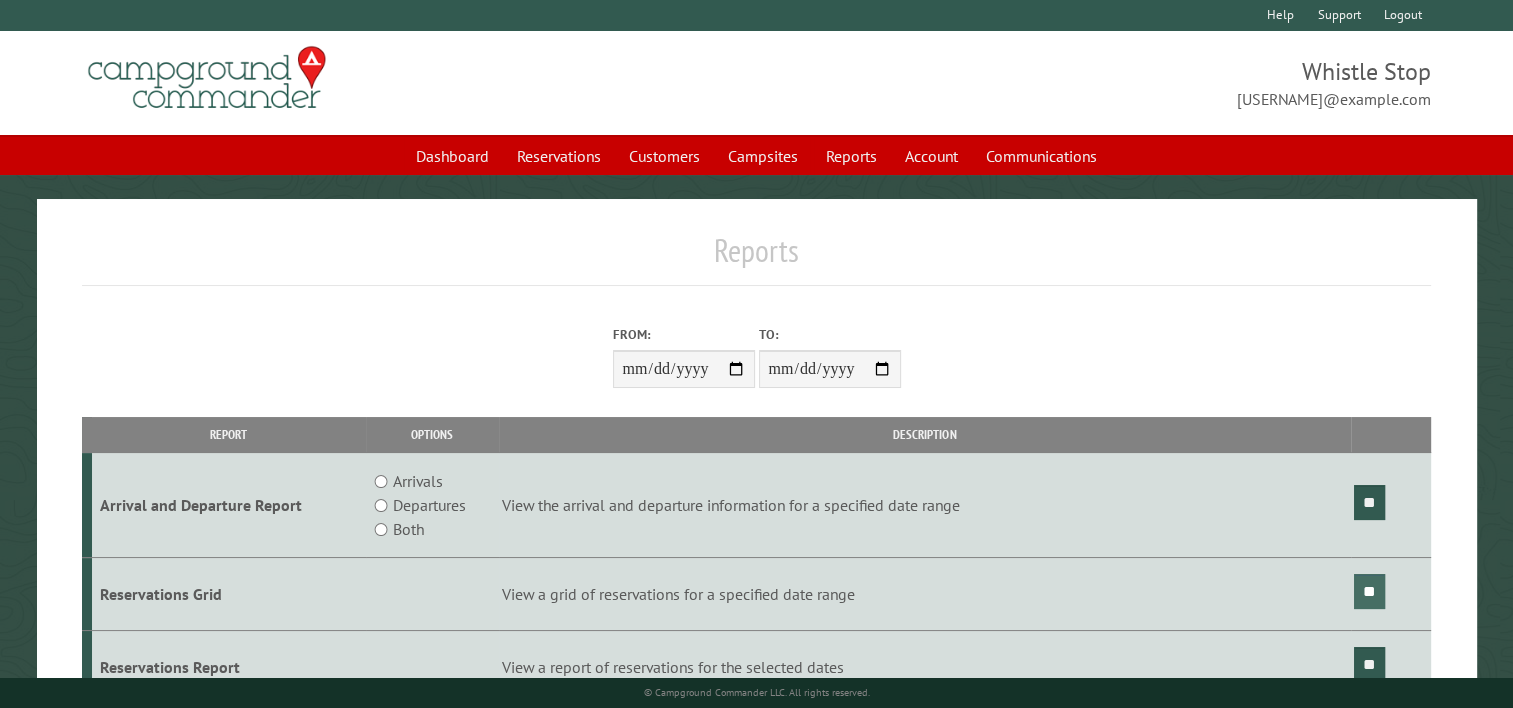 click on "**" at bounding box center [1369, 591] 